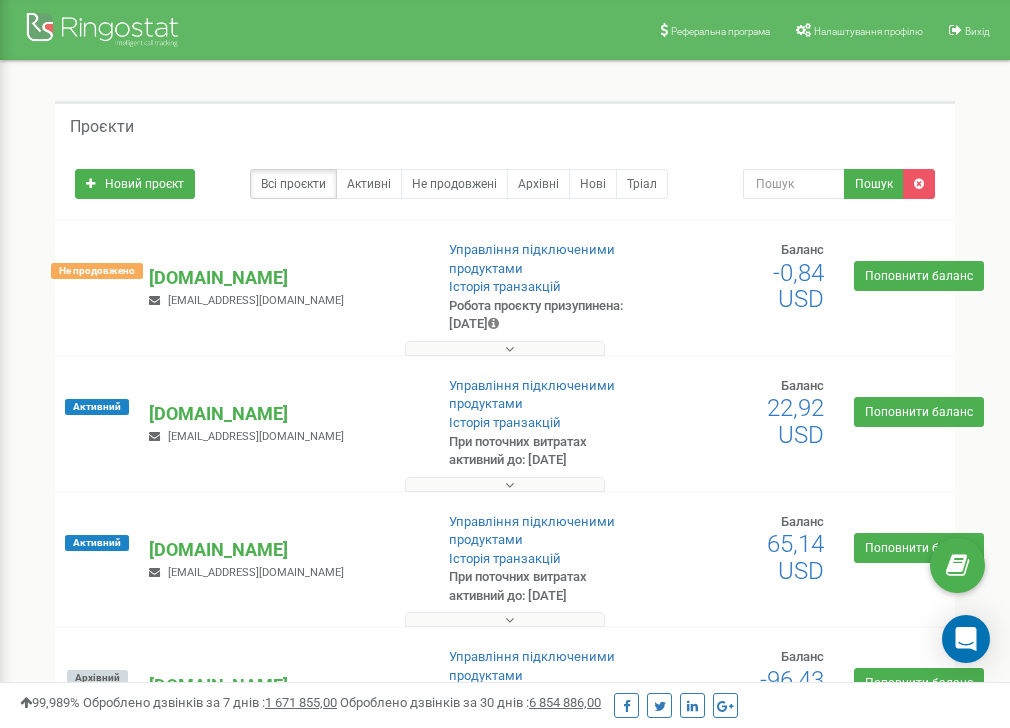 scroll, scrollTop: 0, scrollLeft: 0, axis: both 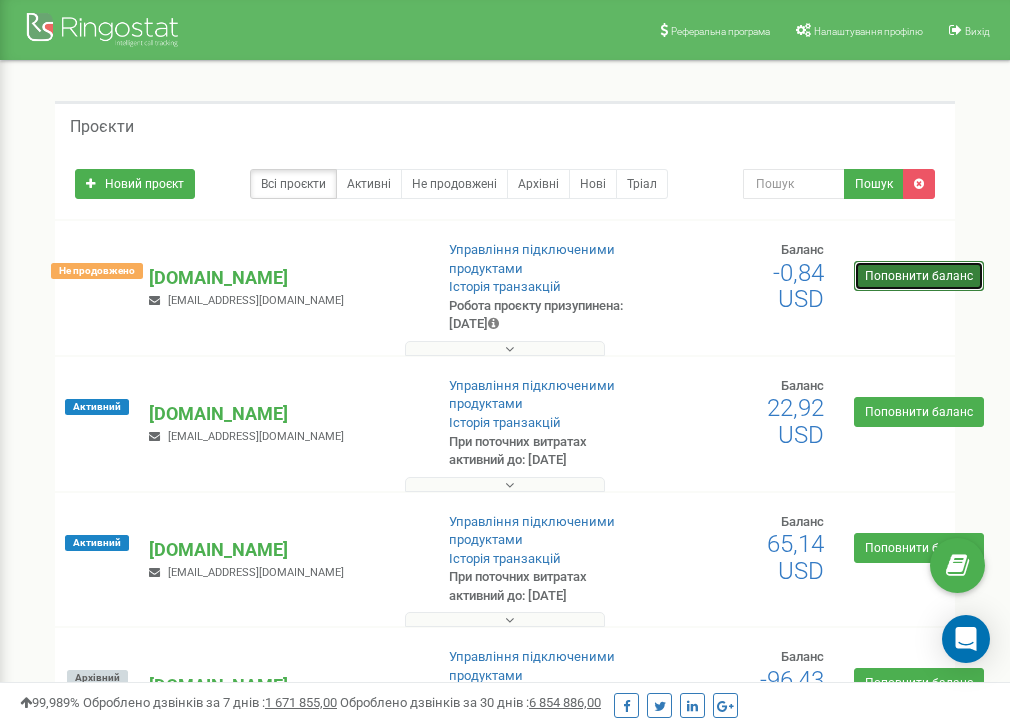 drag, startPoint x: 900, startPoint y: 279, endPoint x: 931, endPoint y: 278, distance: 31.016125 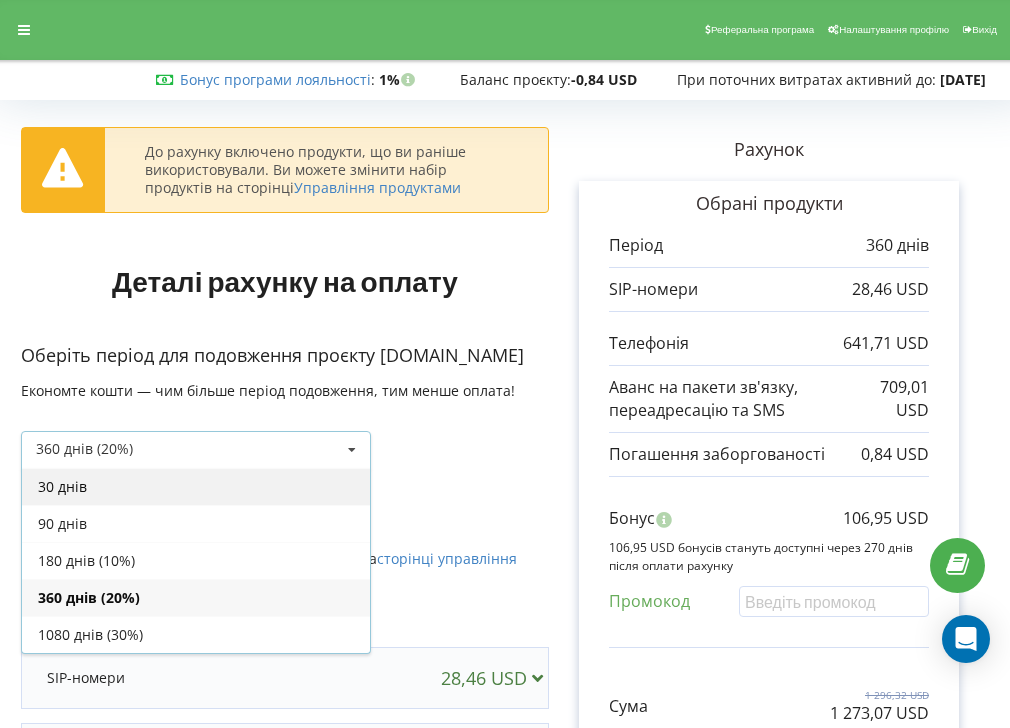 scroll, scrollTop: 0, scrollLeft: 0, axis: both 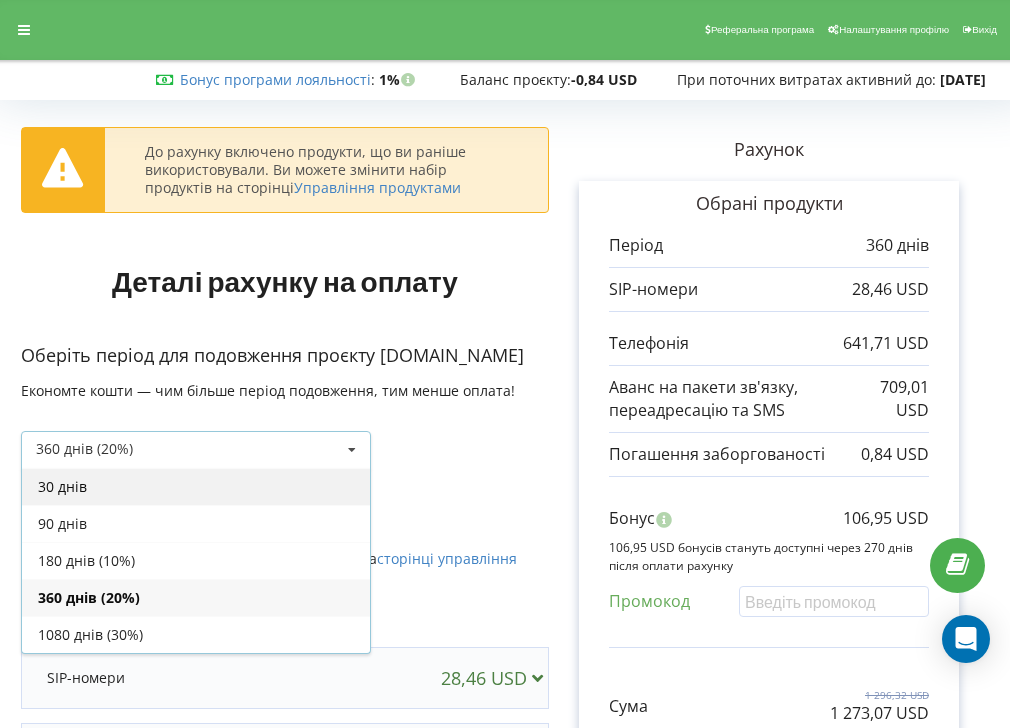click on "30 днів" at bounding box center [196, 486] 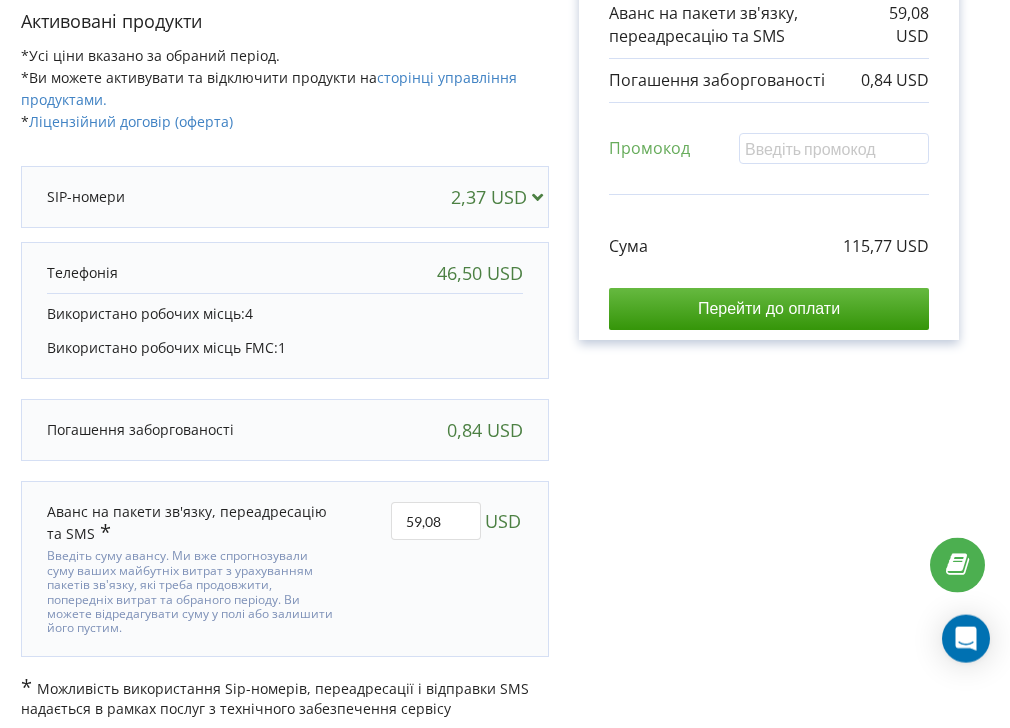 scroll, scrollTop: 383, scrollLeft: 0, axis: vertical 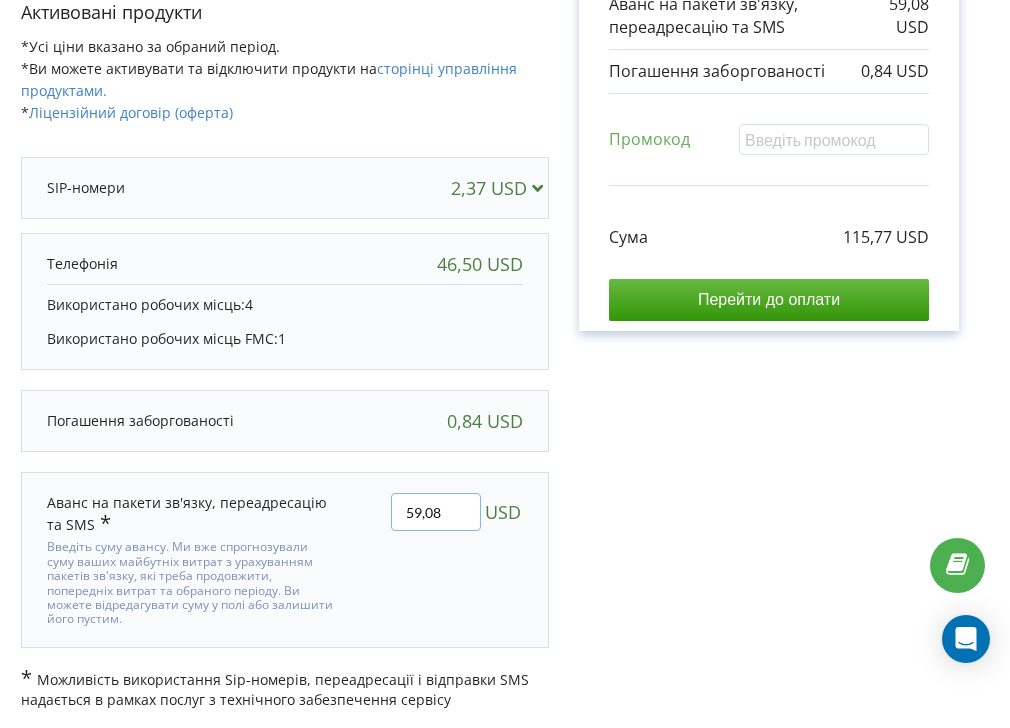 drag, startPoint x: 455, startPoint y: 514, endPoint x: 362, endPoint y: 498, distance: 94.36631 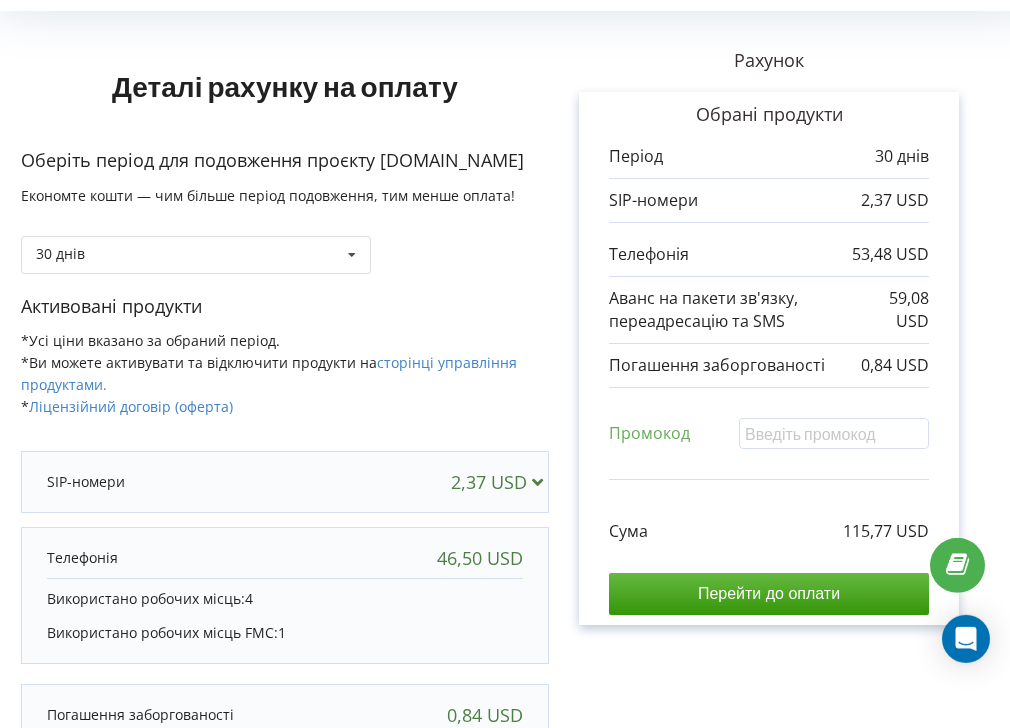 scroll, scrollTop: 138, scrollLeft: 0, axis: vertical 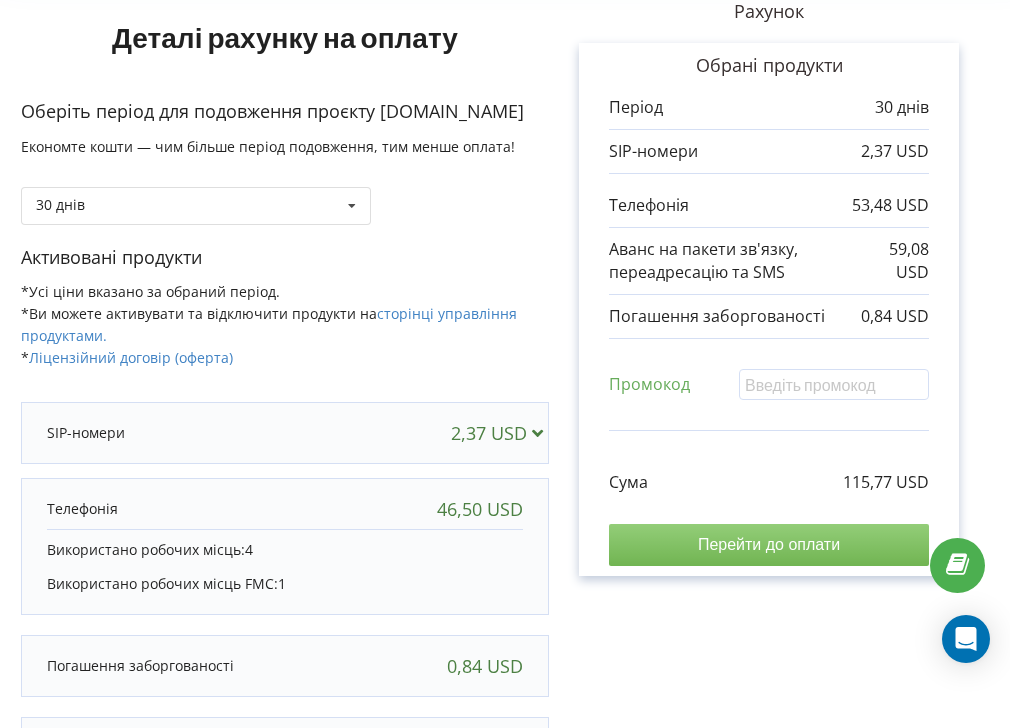 type 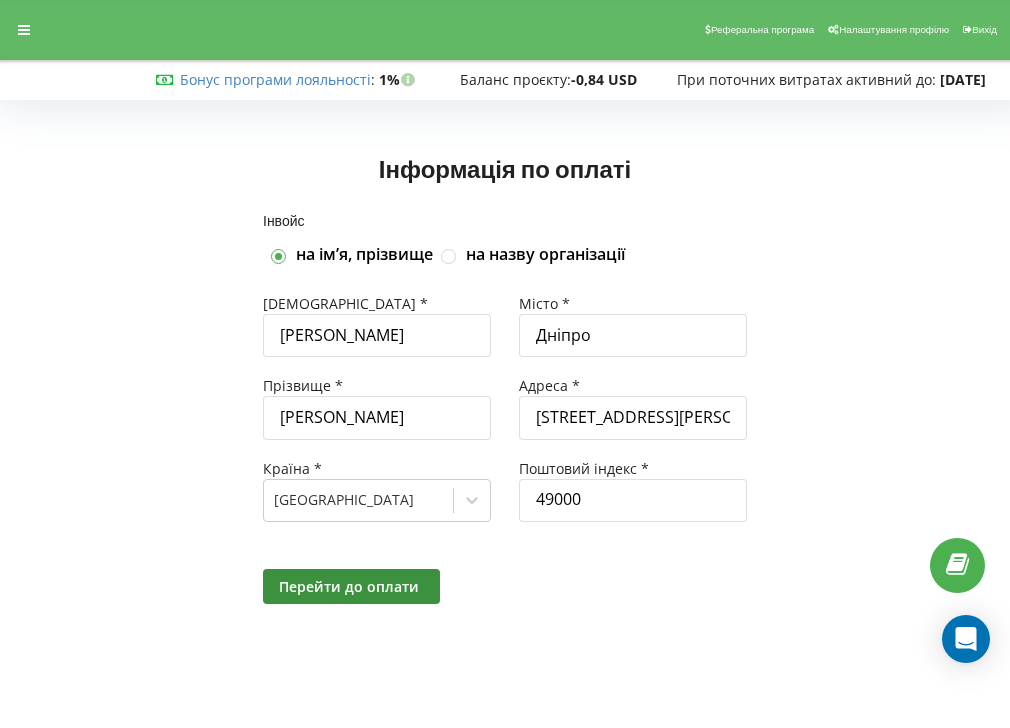 scroll, scrollTop: 0, scrollLeft: 0, axis: both 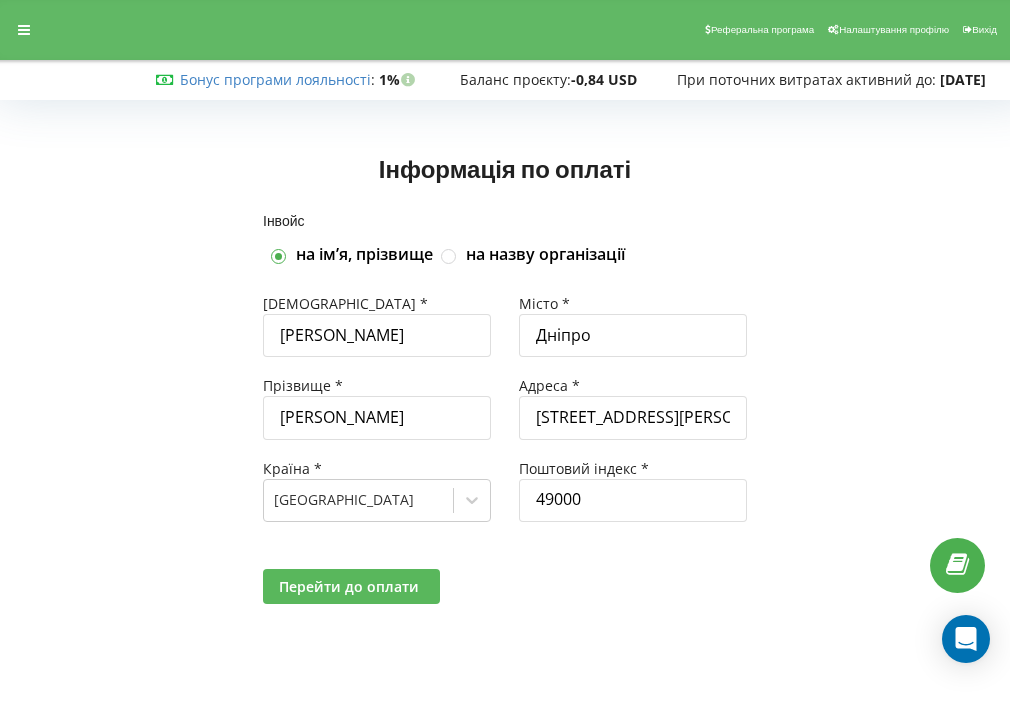click on "Перейти до оплати" at bounding box center [349, 586] 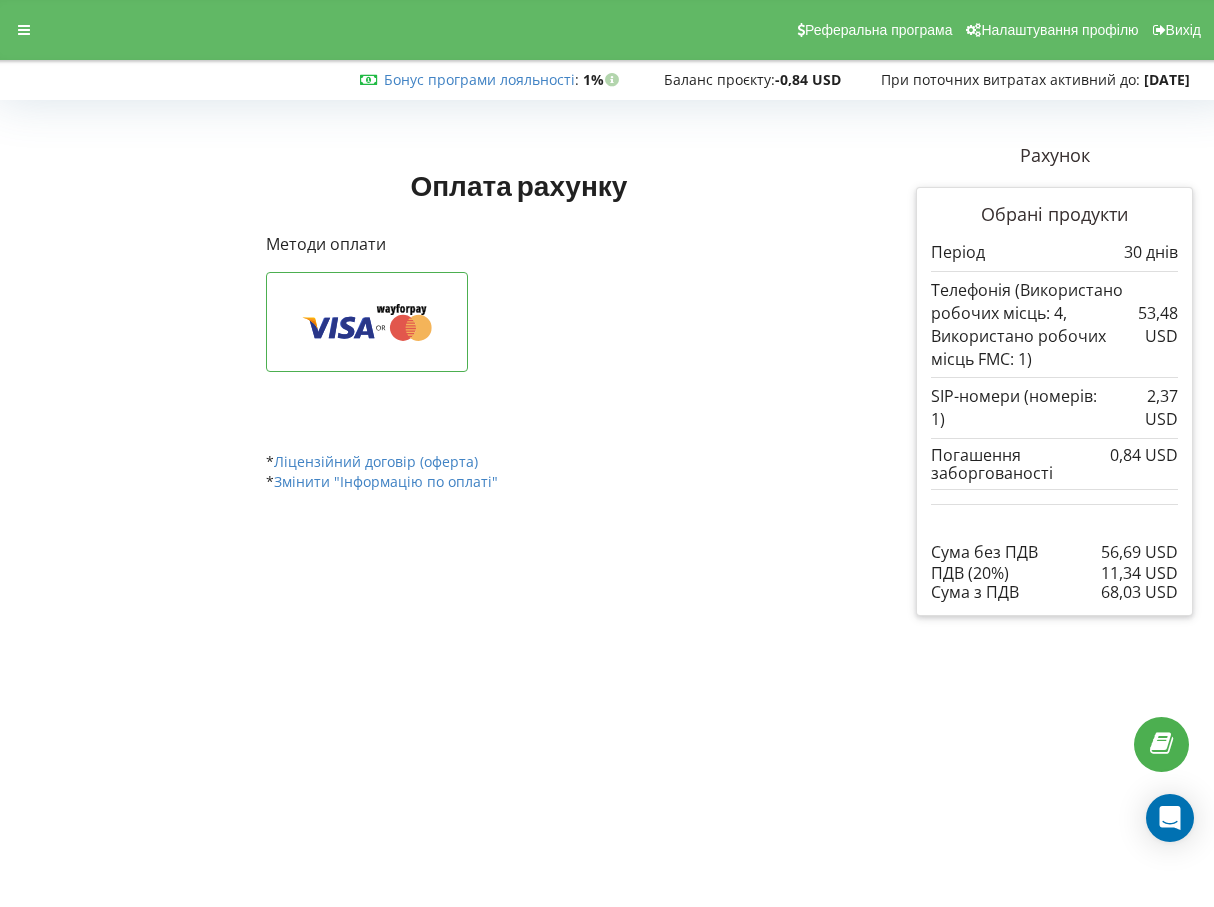 scroll, scrollTop: 0, scrollLeft: 0, axis: both 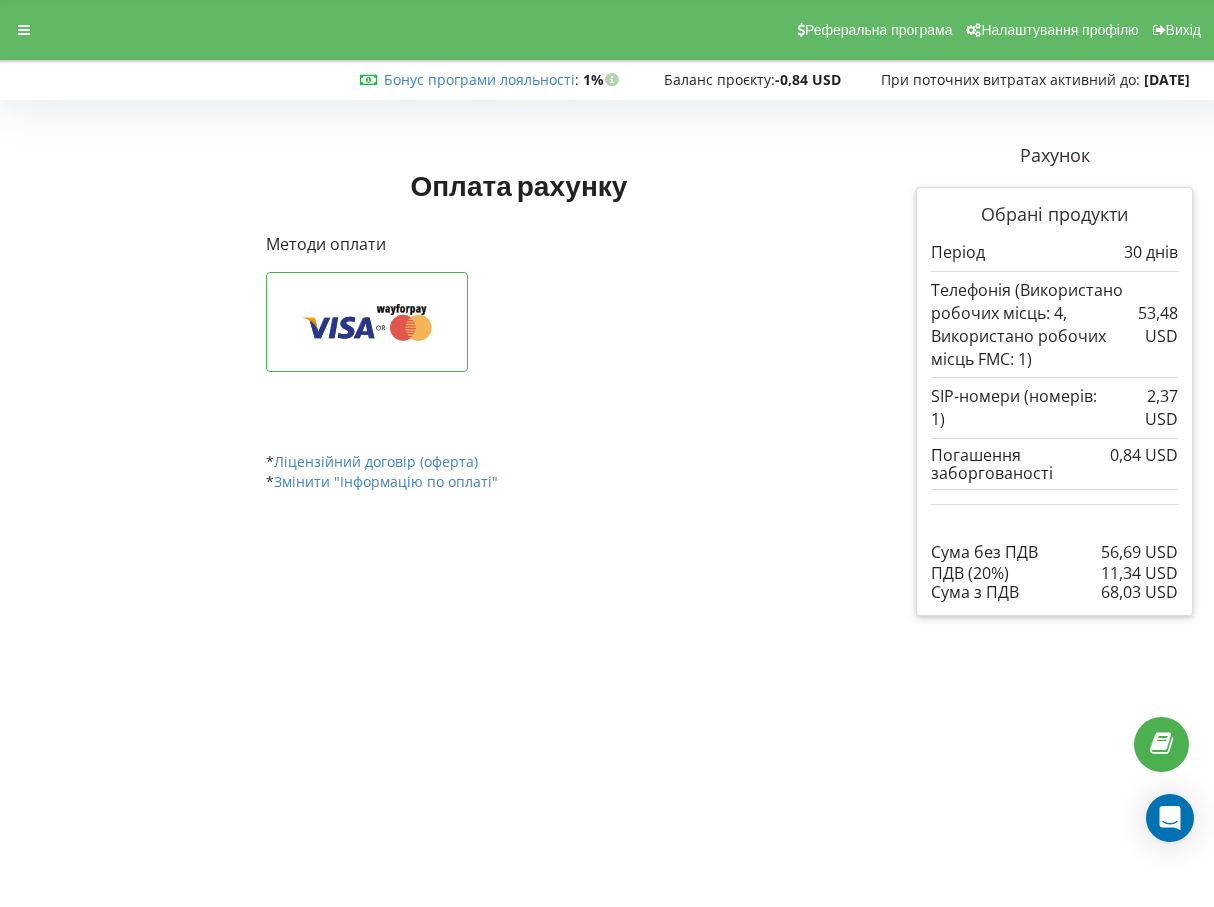 click on "Реферальна програма Налаштування профілю Вихід
Бонус програми лояльності :
Бонус :
1%
uk" at bounding box center (607, 453) 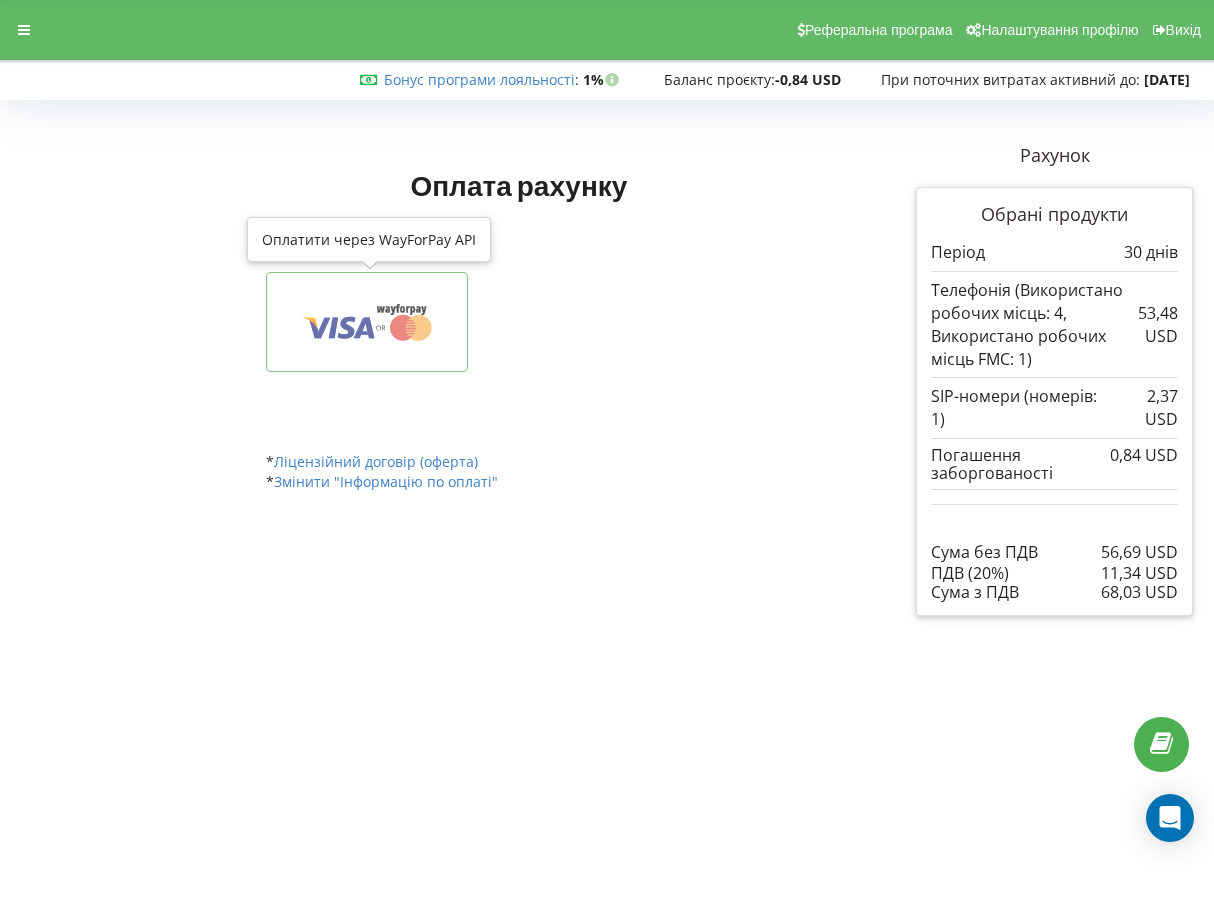 click 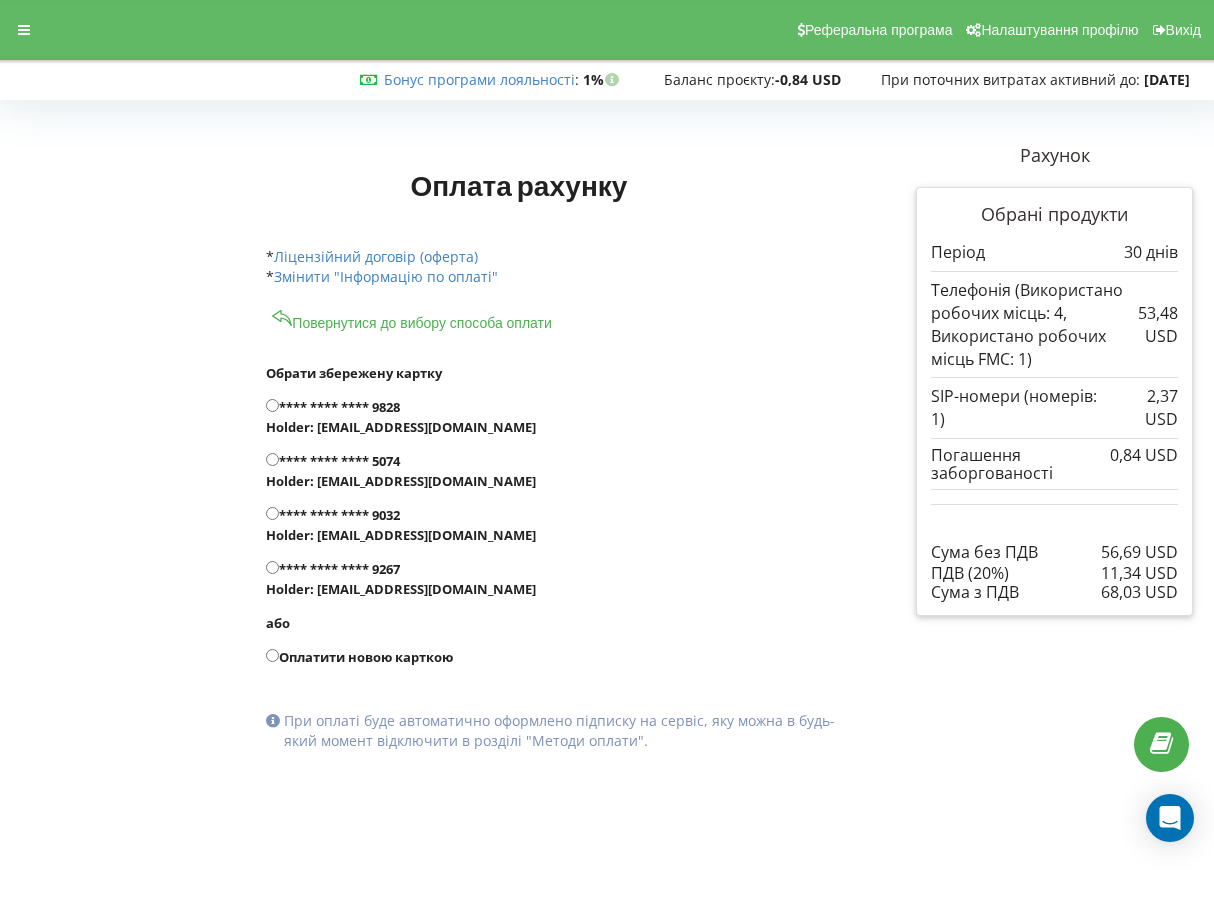 drag, startPoint x: 32, startPoint y: 677, endPoint x: 221, endPoint y: 675, distance: 189.01057 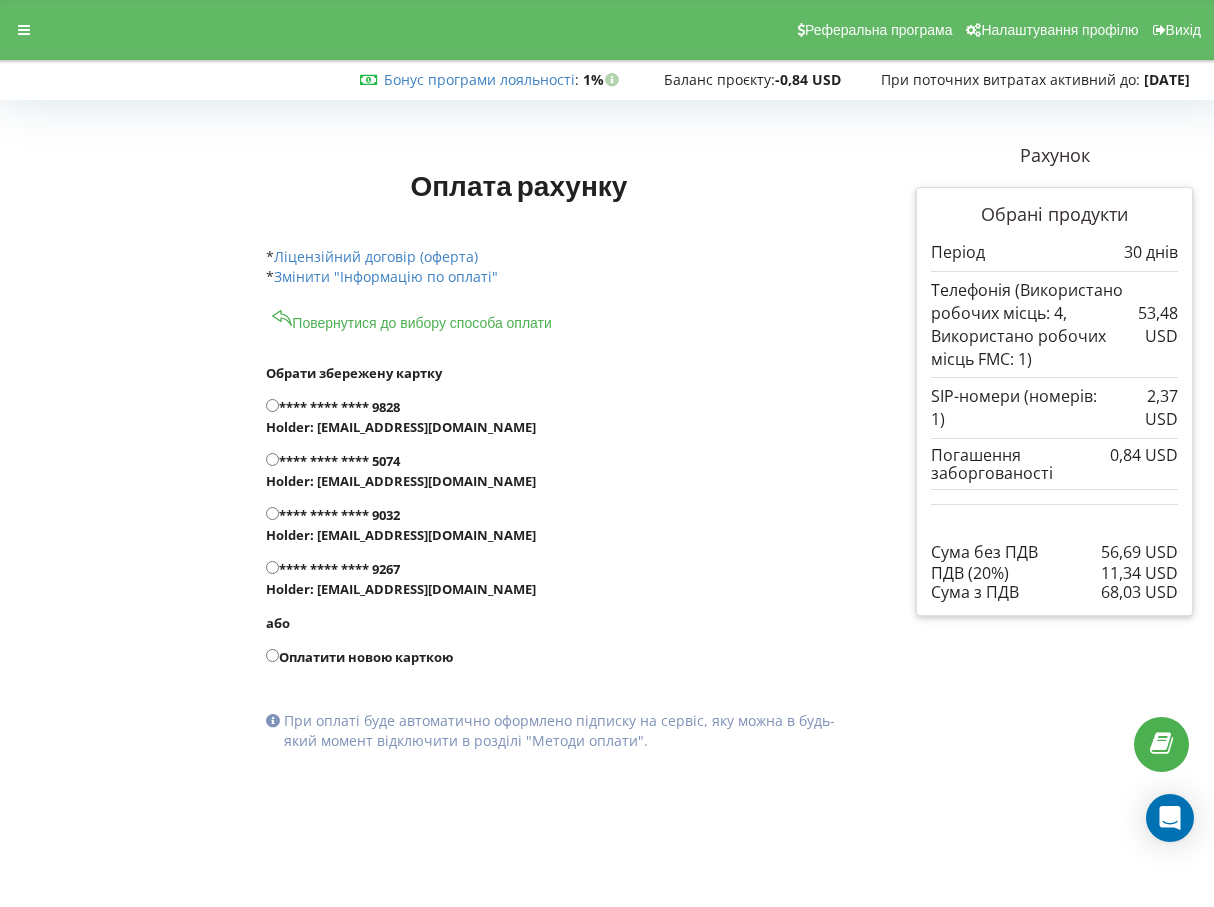 click on "Оплатити новою карткою" at bounding box center (556, 657) 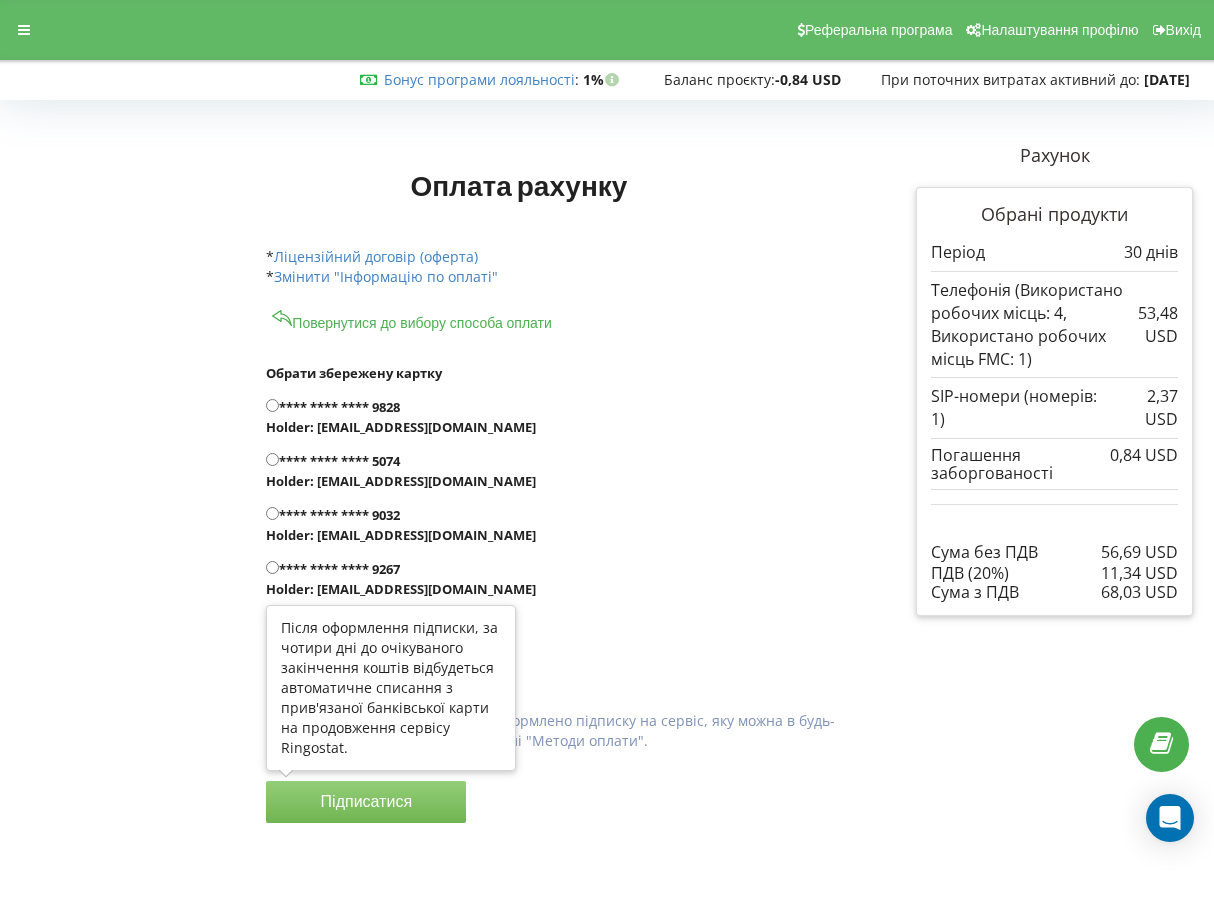 click on "Підписатися" at bounding box center (366, 802) 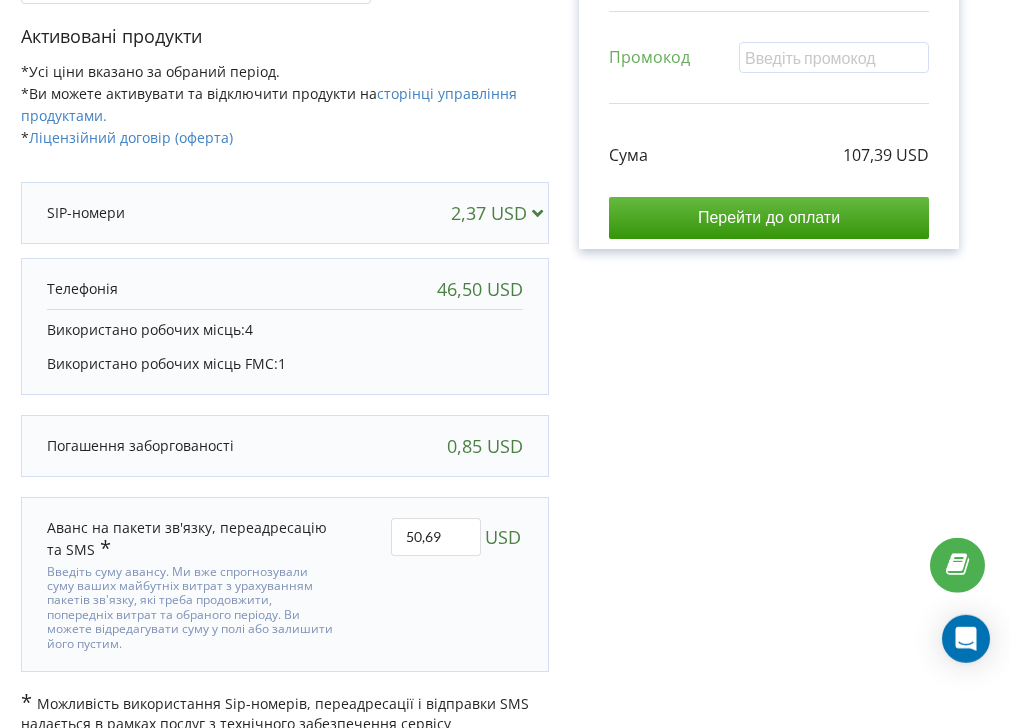 scroll, scrollTop: 489, scrollLeft: 0, axis: vertical 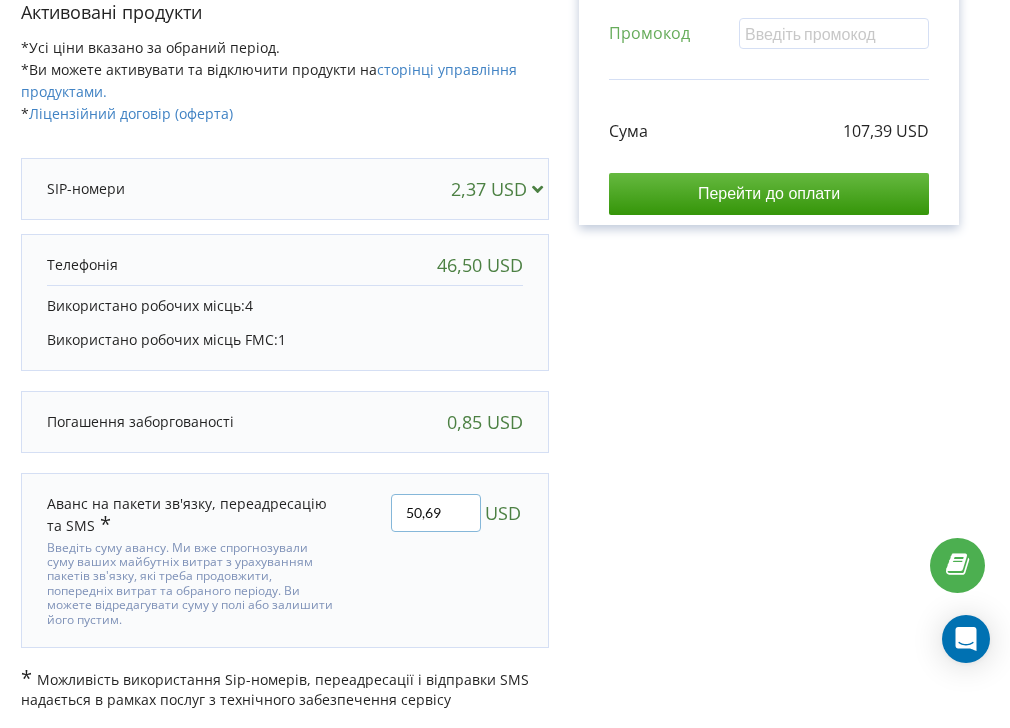 drag, startPoint x: 453, startPoint y: 512, endPoint x: 366, endPoint y: 503, distance: 87.46428 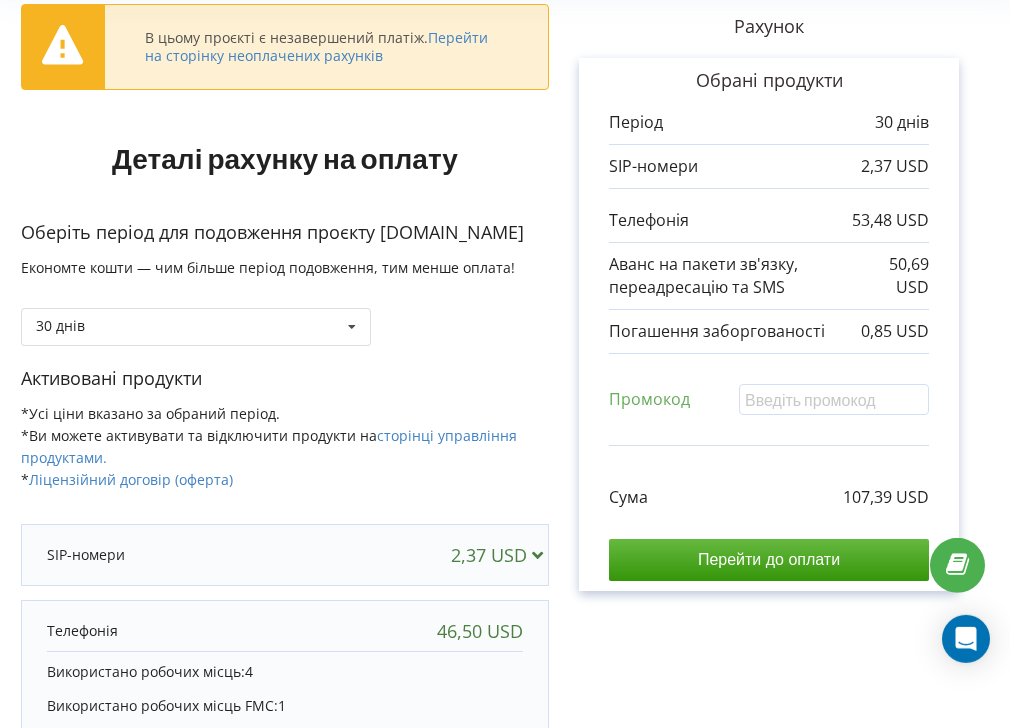 scroll, scrollTop: 75, scrollLeft: 0, axis: vertical 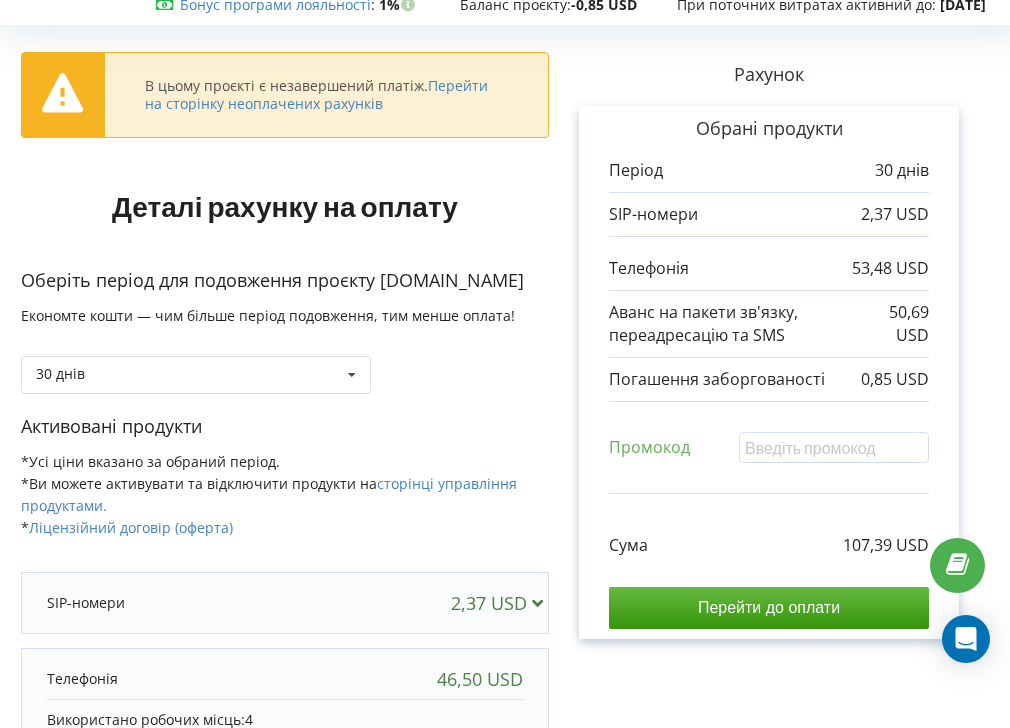 type 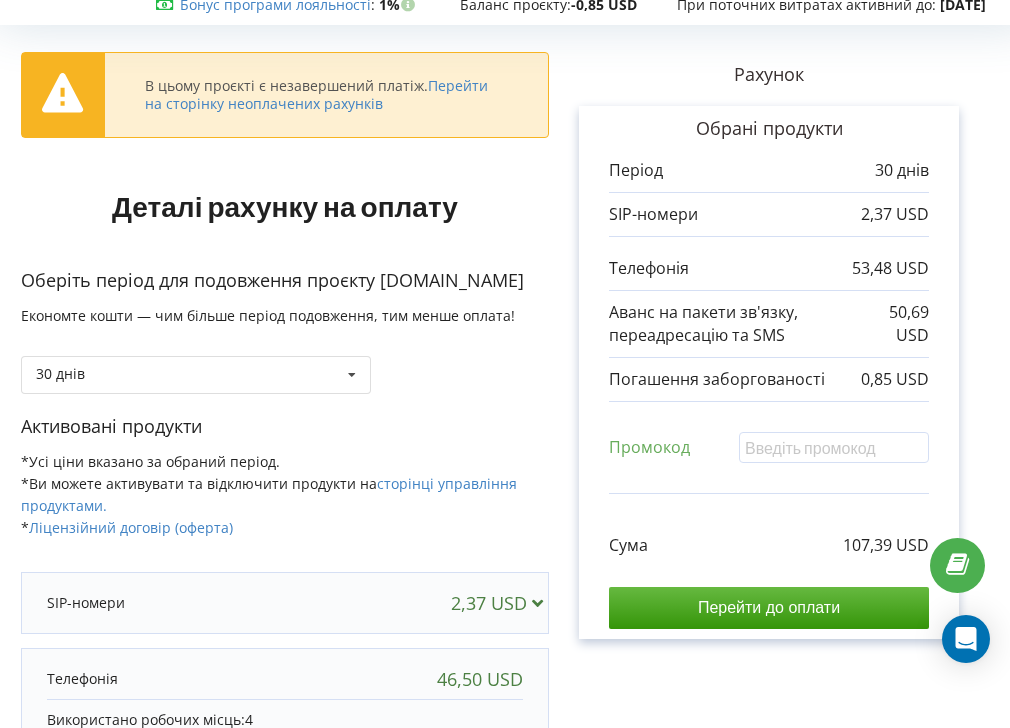 scroll, scrollTop: 0, scrollLeft: 0, axis: both 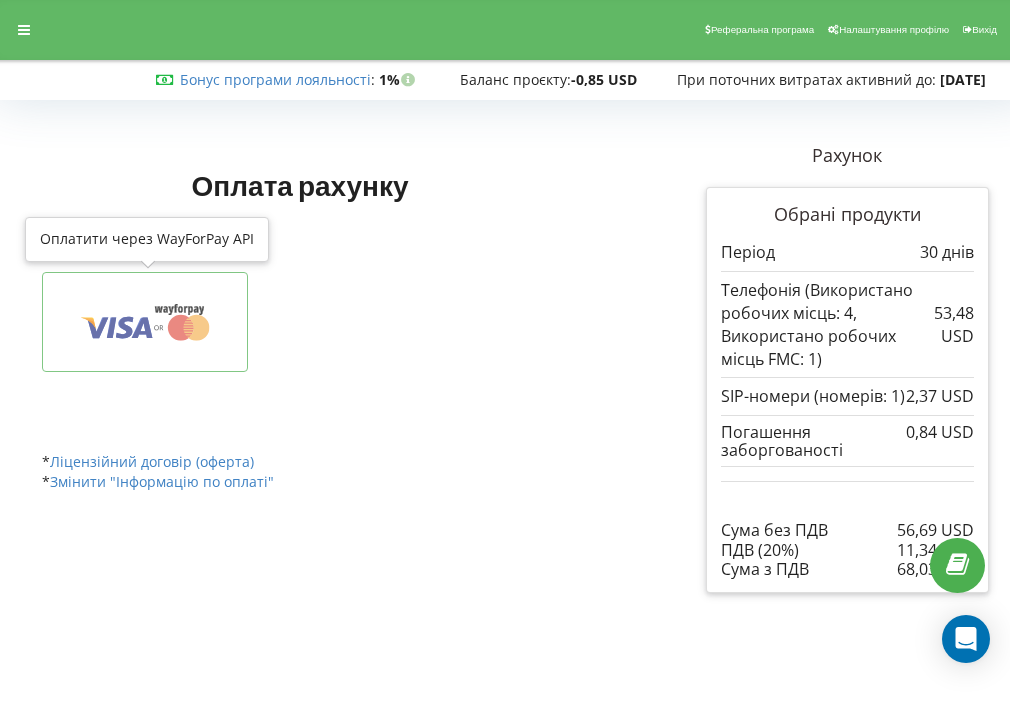 click 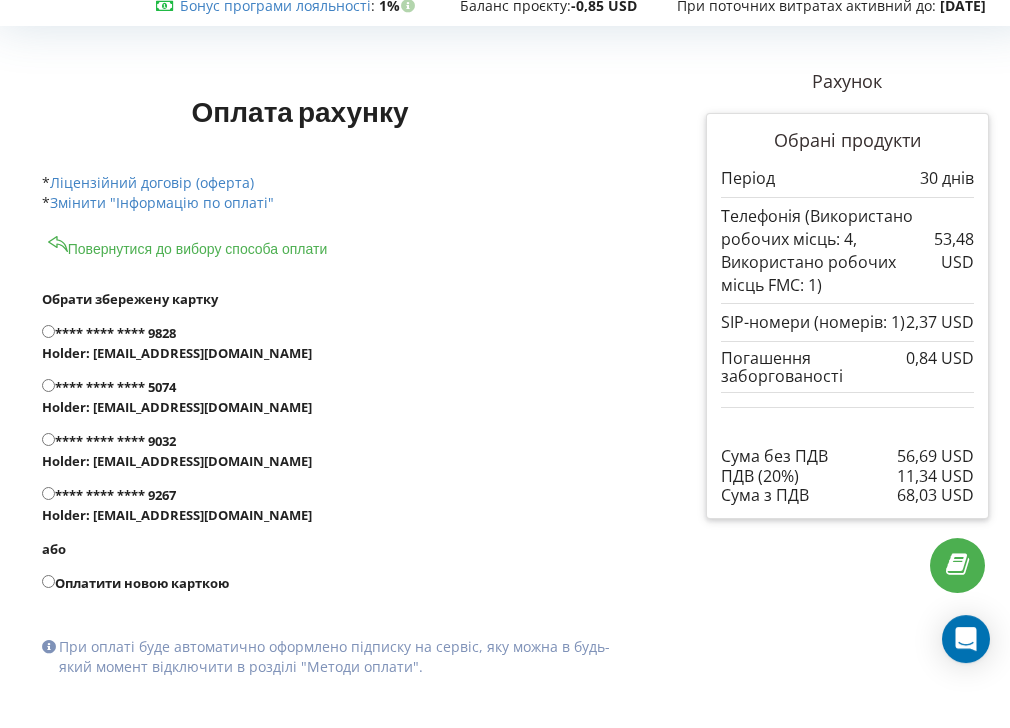 scroll, scrollTop: 126, scrollLeft: 0, axis: vertical 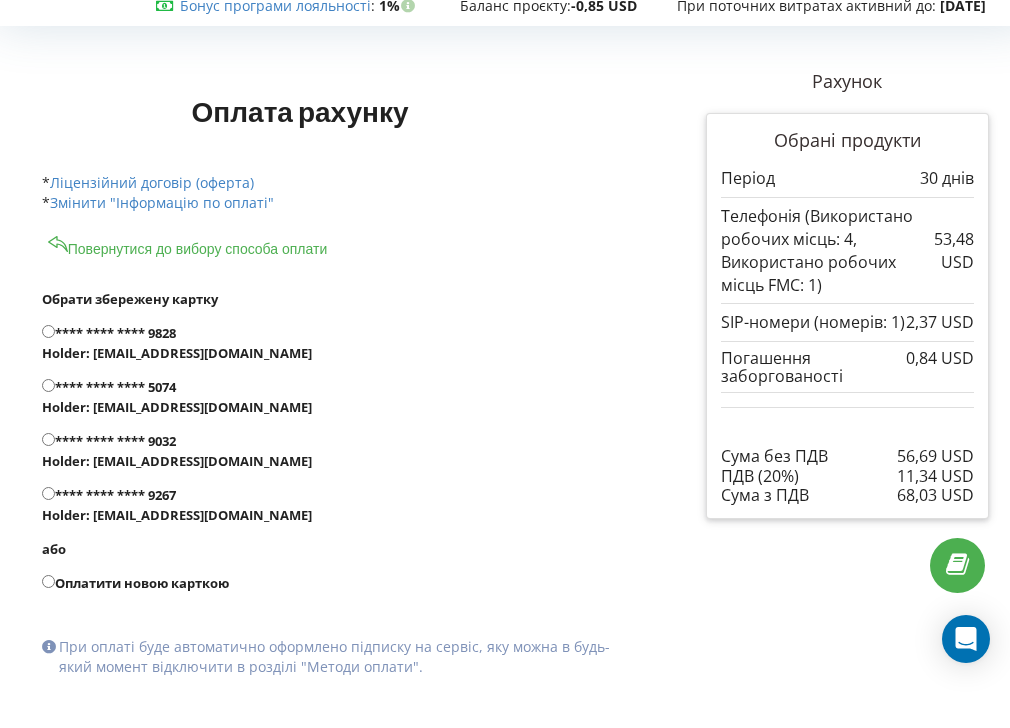 click on "Оплатити новою карткою" at bounding box center (339, 583) 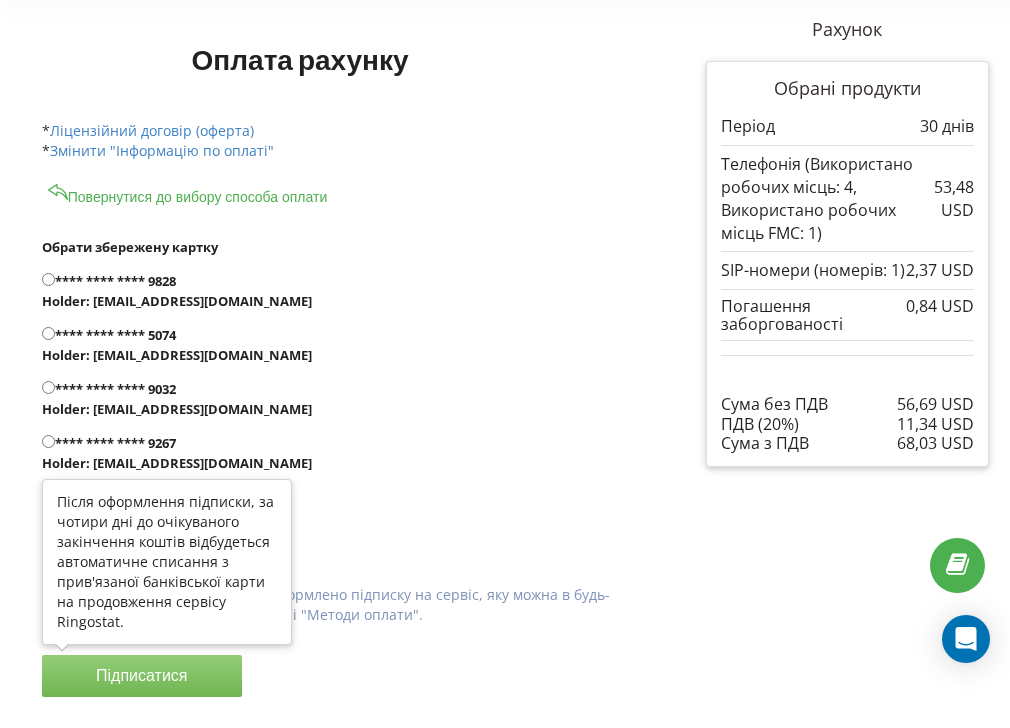 click on "Підписатися" at bounding box center [142, 676] 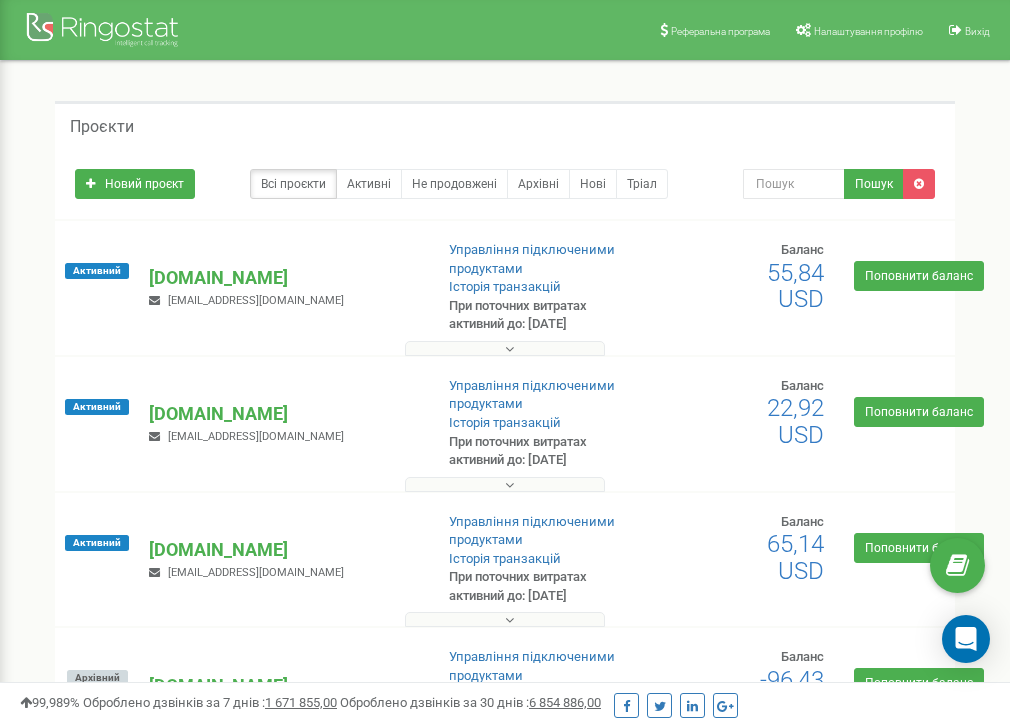 scroll, scrollTop: 0, scrollLeft: 0, axis: both 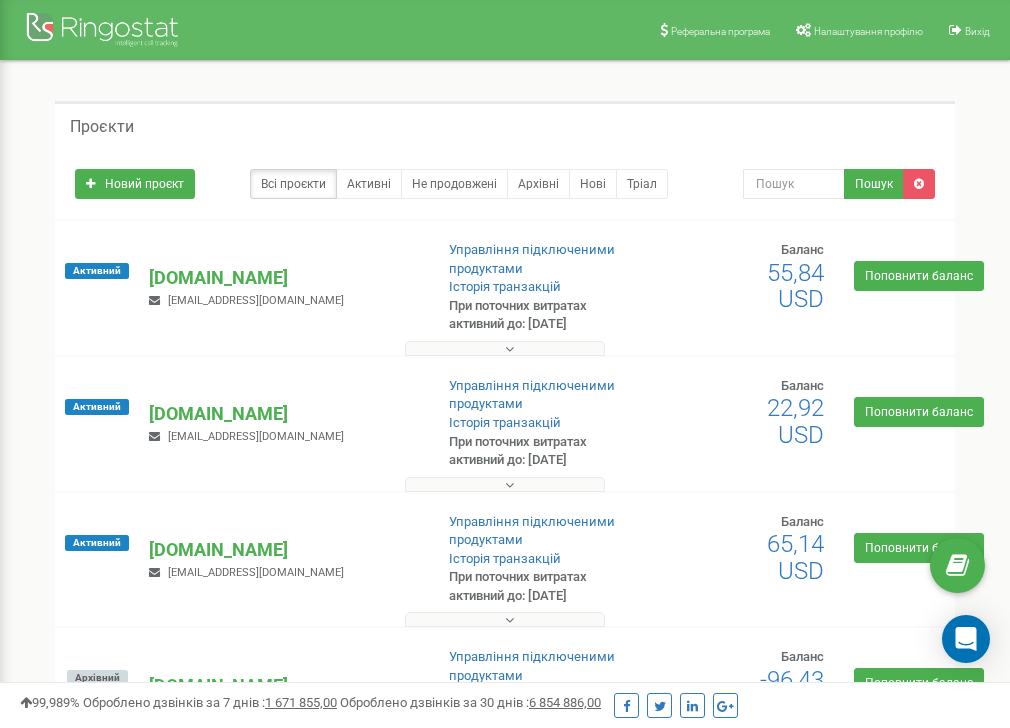 click at bounding box center (509, 349) 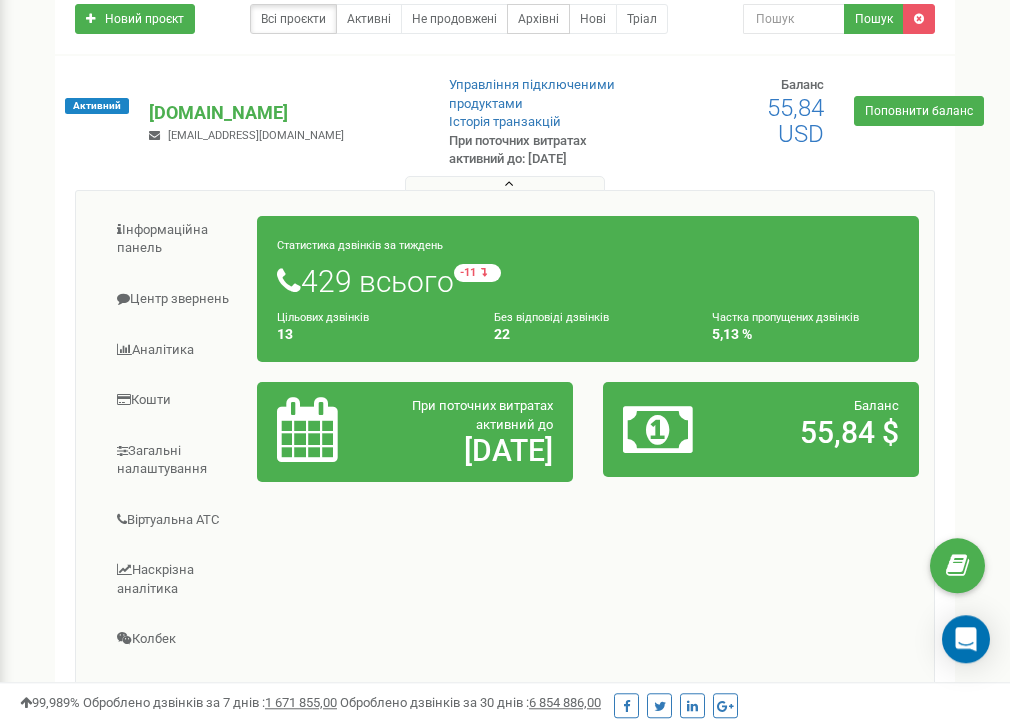 scroll, scrollTop: 0, scrollLeft: 0, axis: both 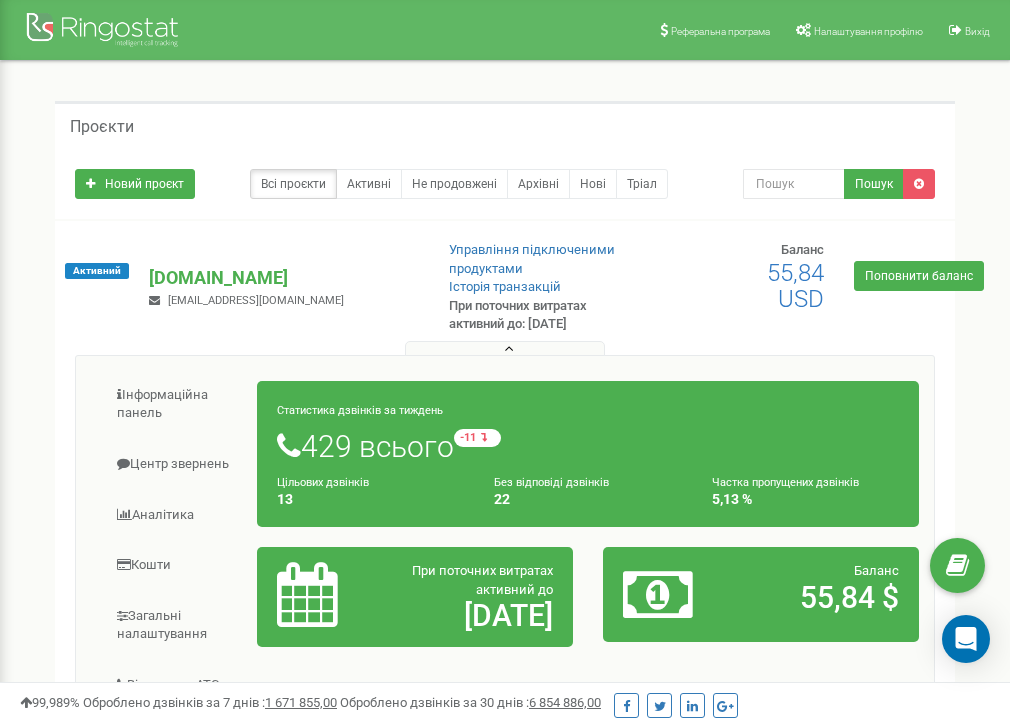 click at bounding box center [509, 349] 